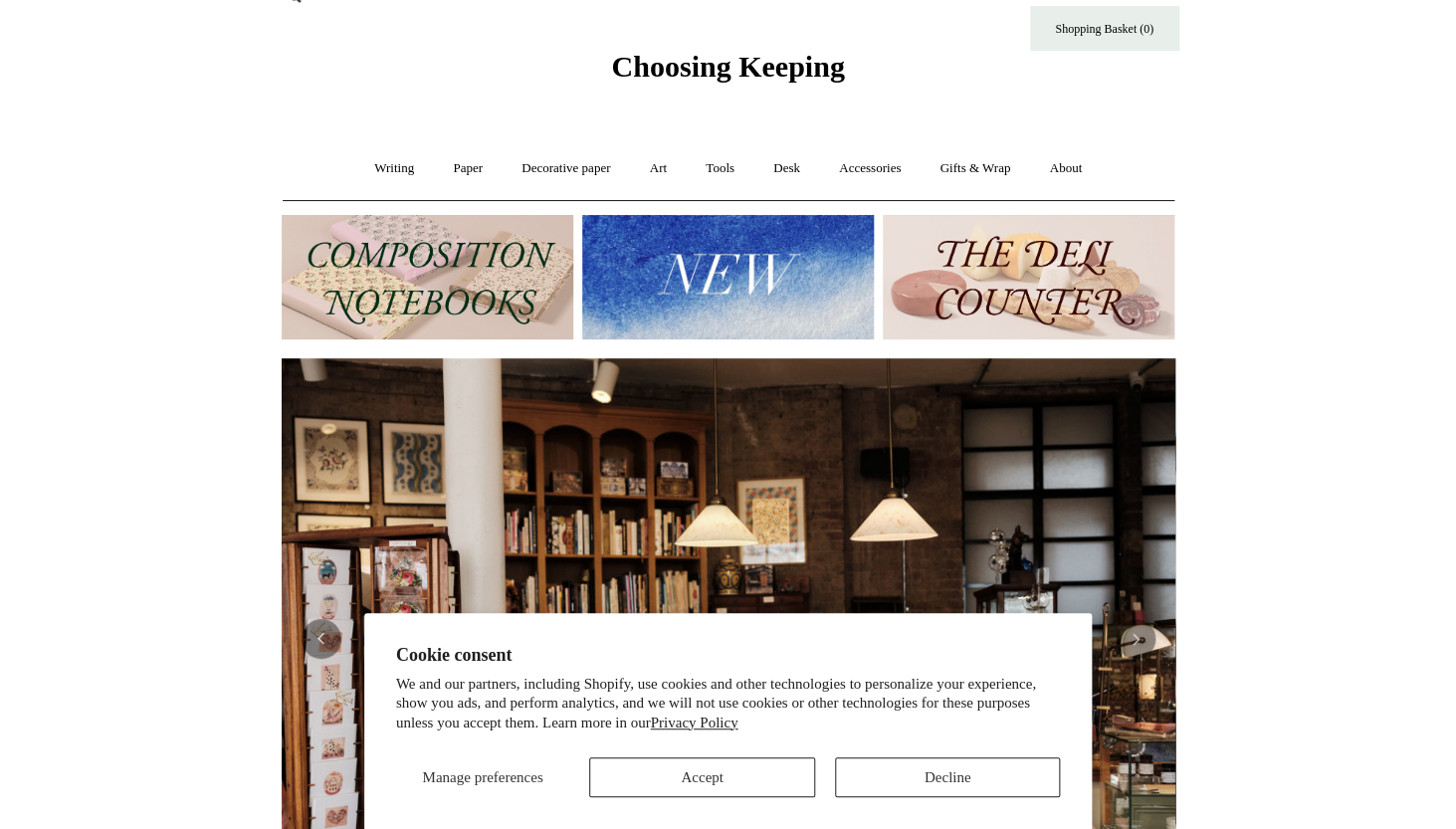 scroll, scrollTop: 0, scrollLeft: 0, axis: both 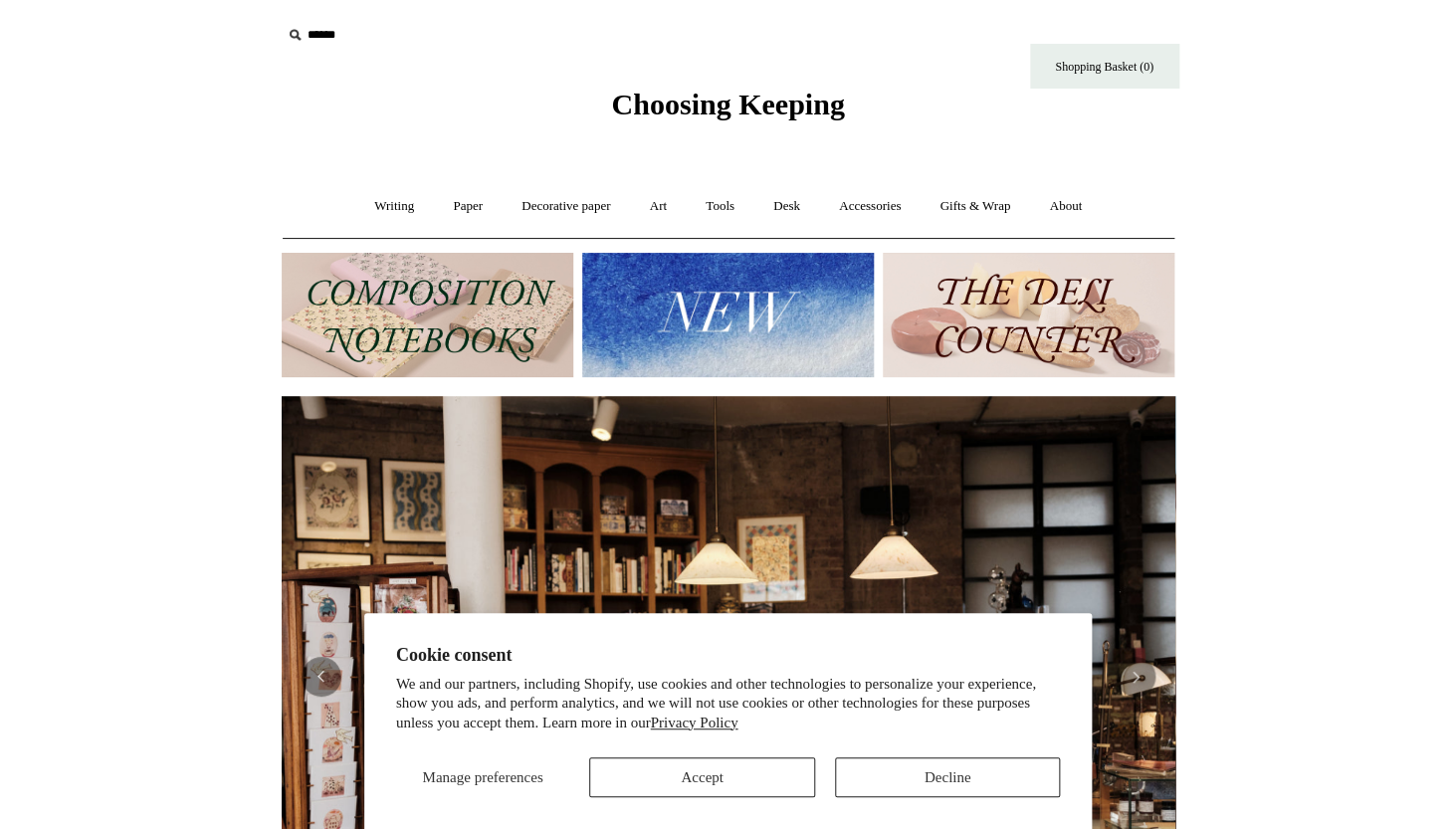 click at bounding box center [728, 314] 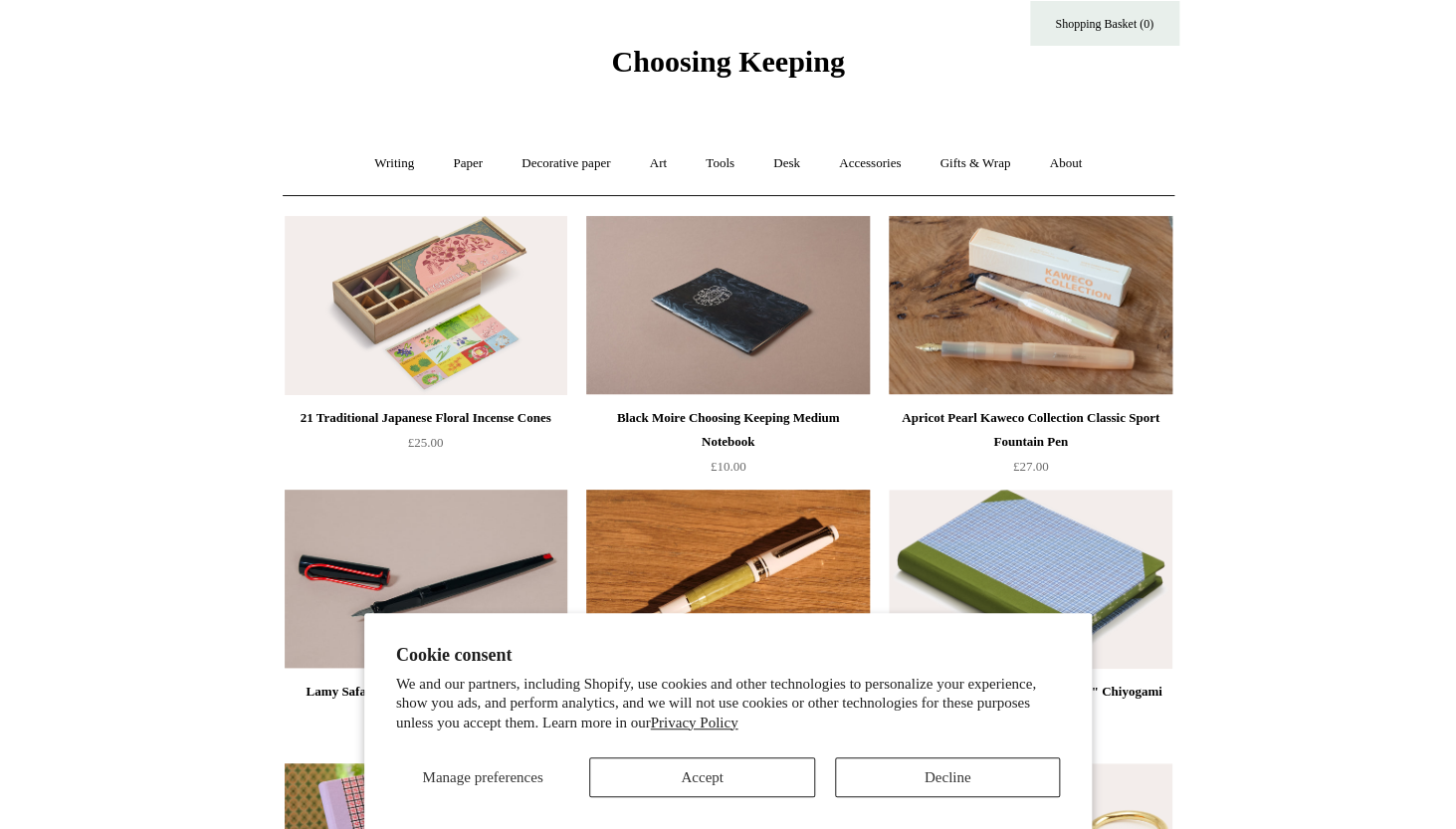 scroll, scrollTop: 0, scrollLeft: 0, axis: both 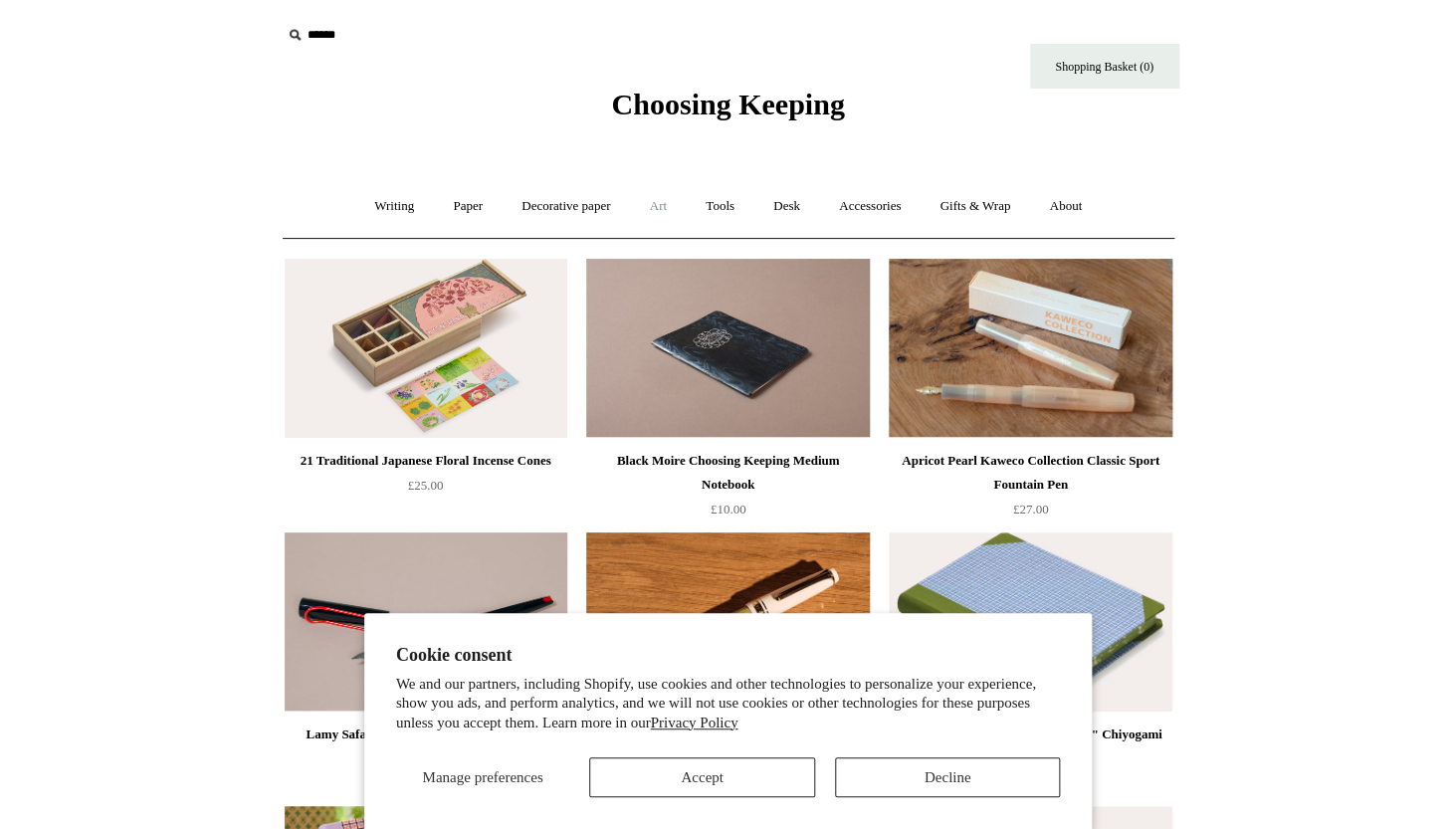 click on "Art +" at bounding box center (658, 206) 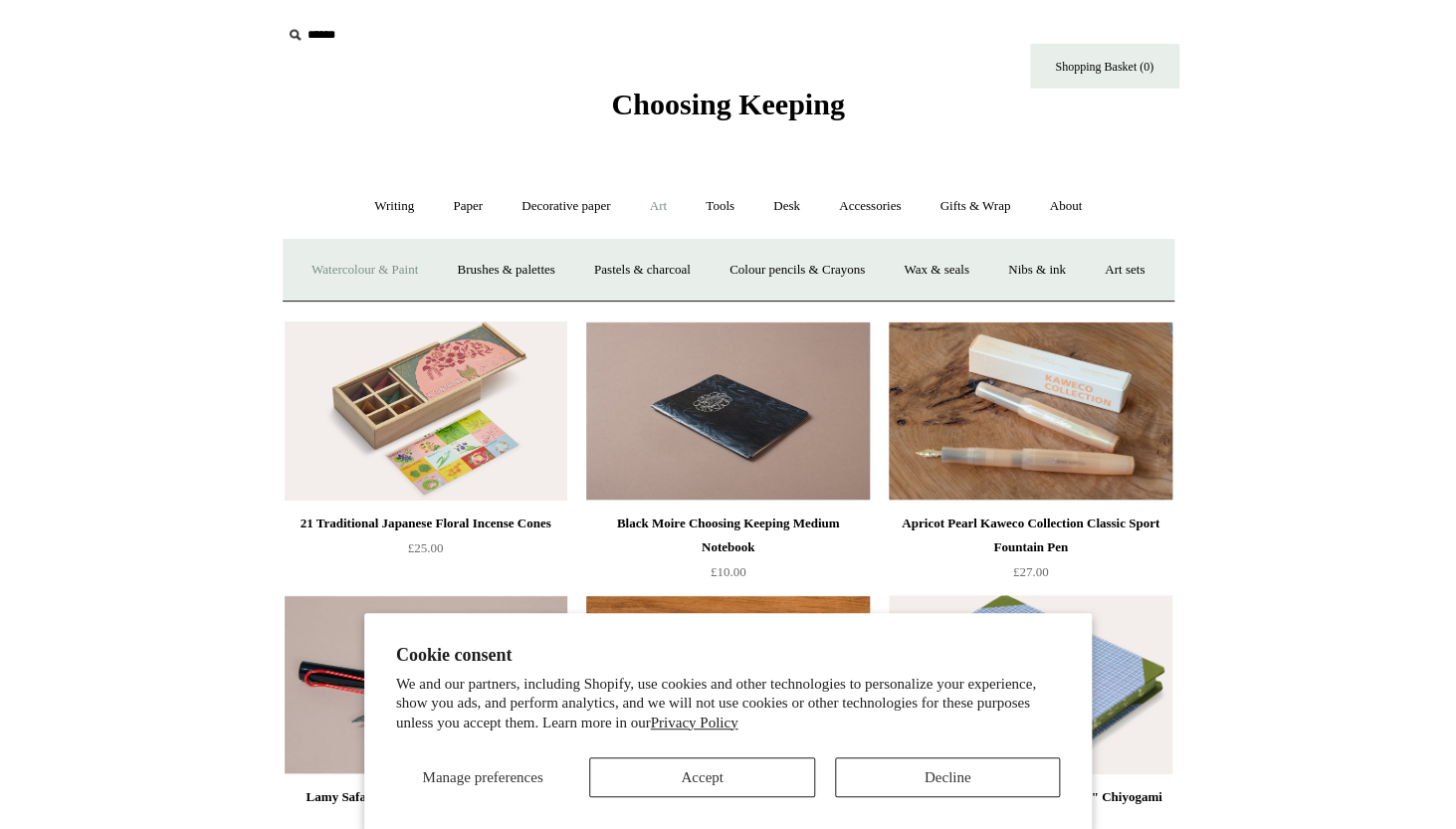 click on "Watercolour & Paint" at bounding box center [364, 270] 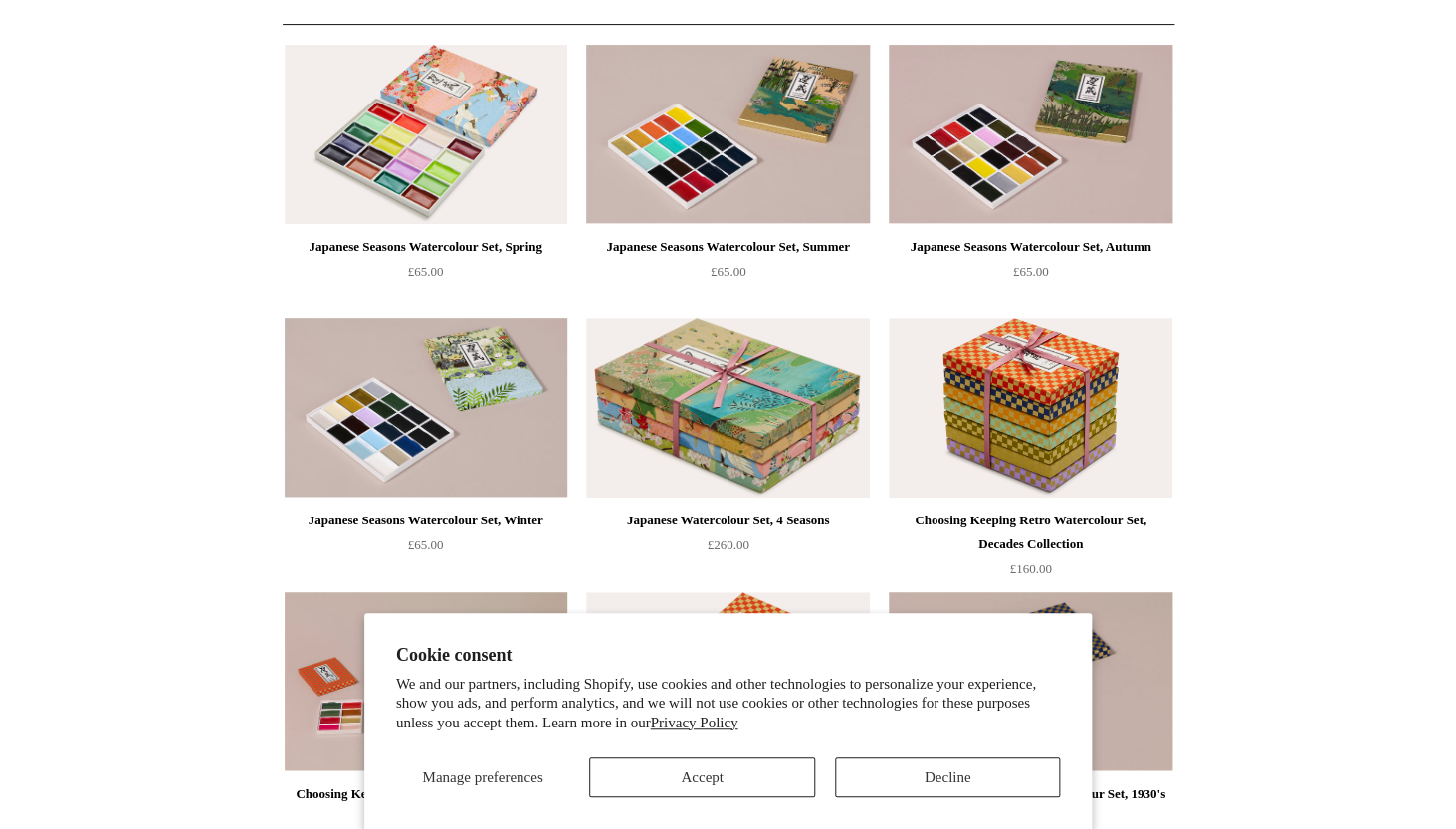 scroll, scrollTop: 0, scrollLeft: 0, axis: both 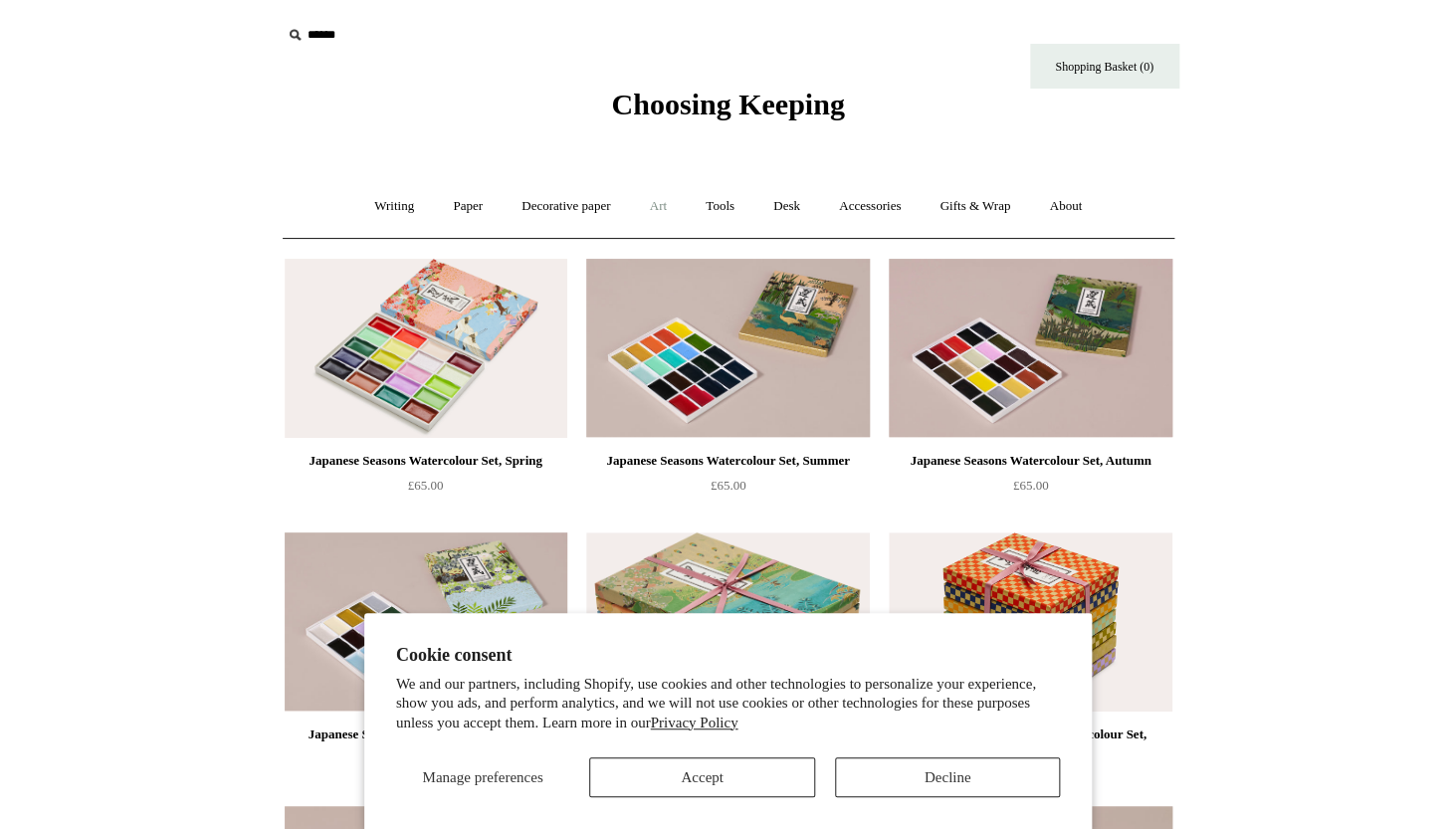 click on "Art +" at bounding box center [658, 206] 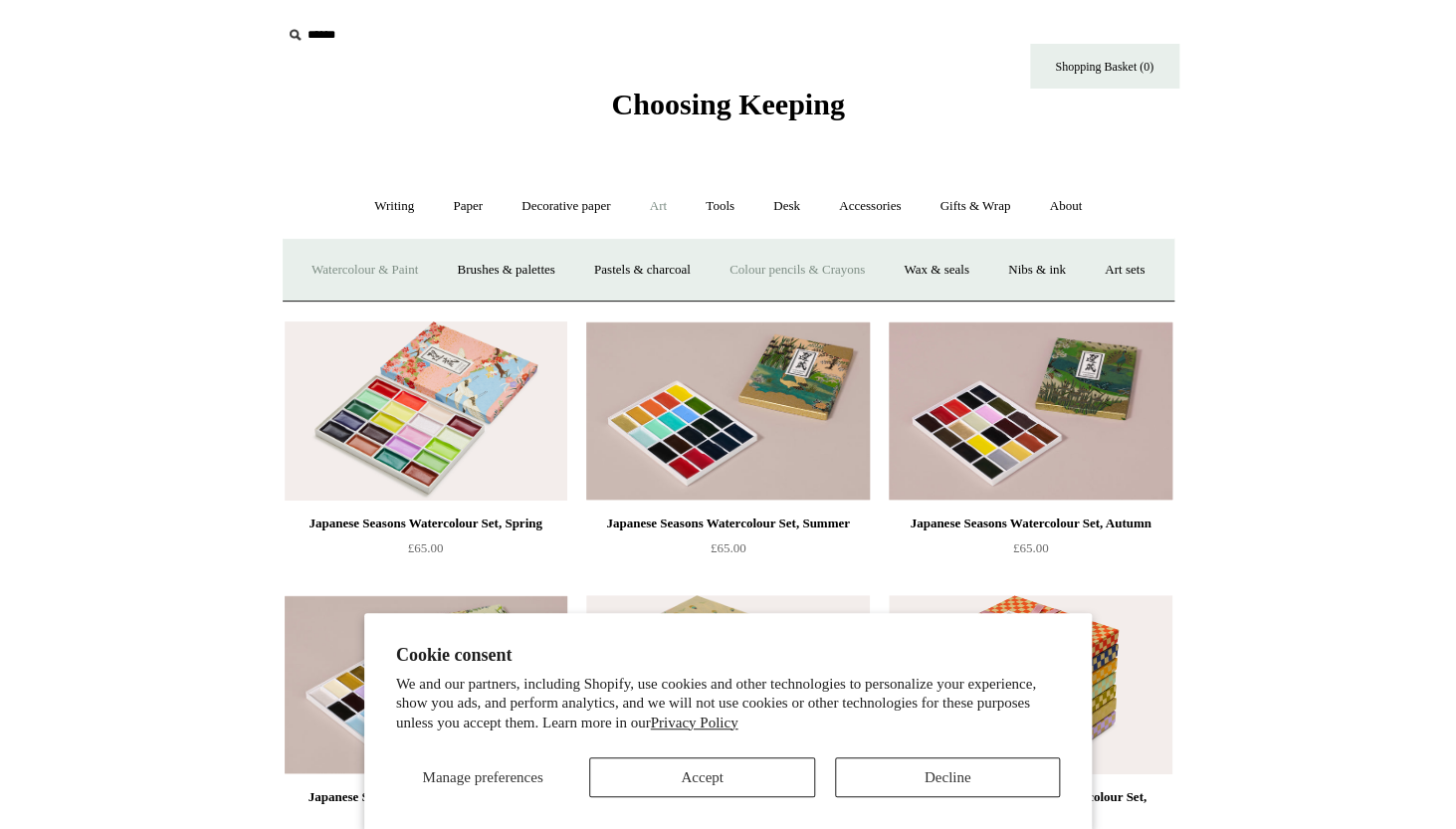 click on "Colour pencils & Crayons" at bounding box center [797, 270] 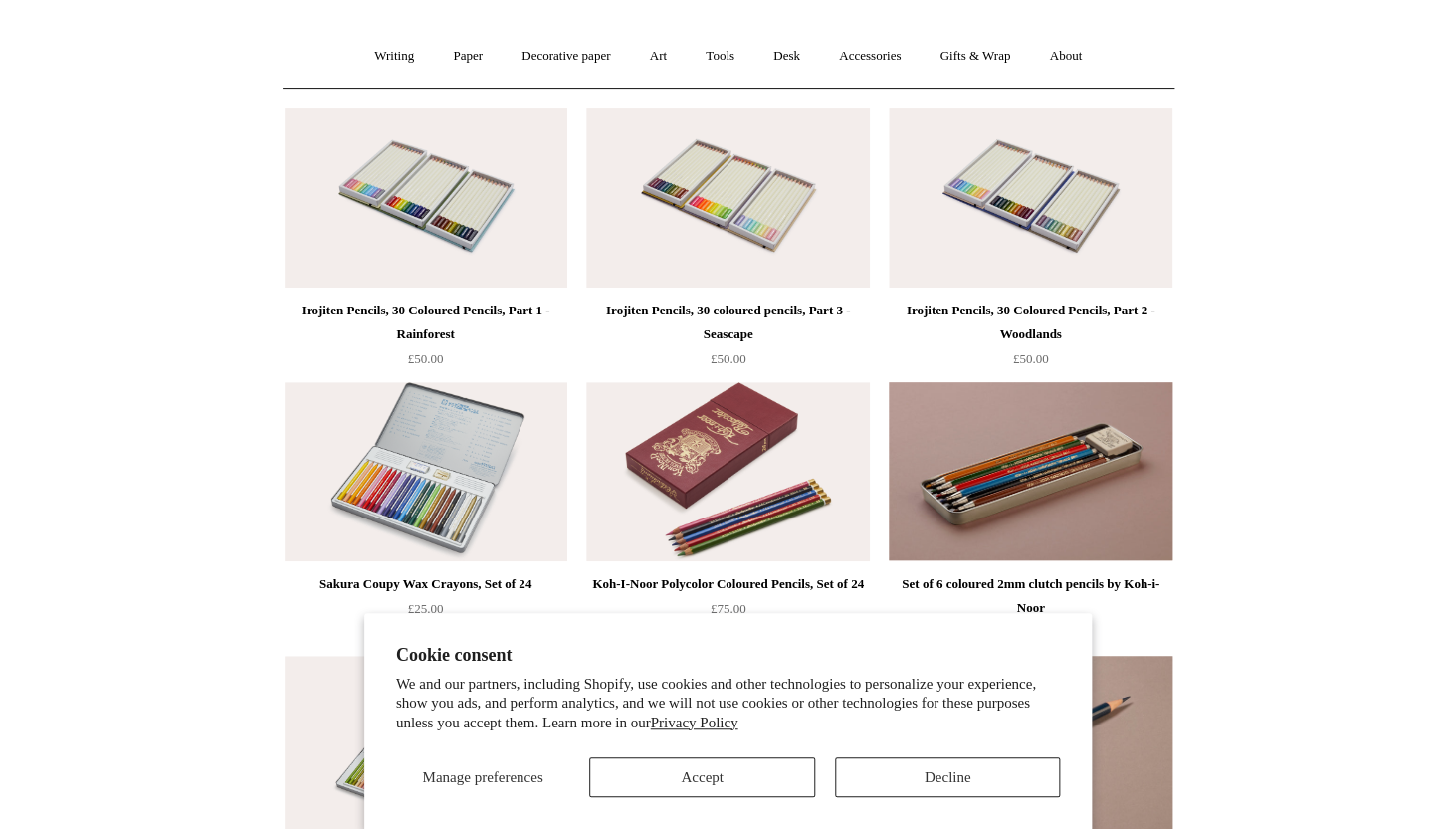 scroll, scrollTop: 0, scrollLeft: 0, axis: both 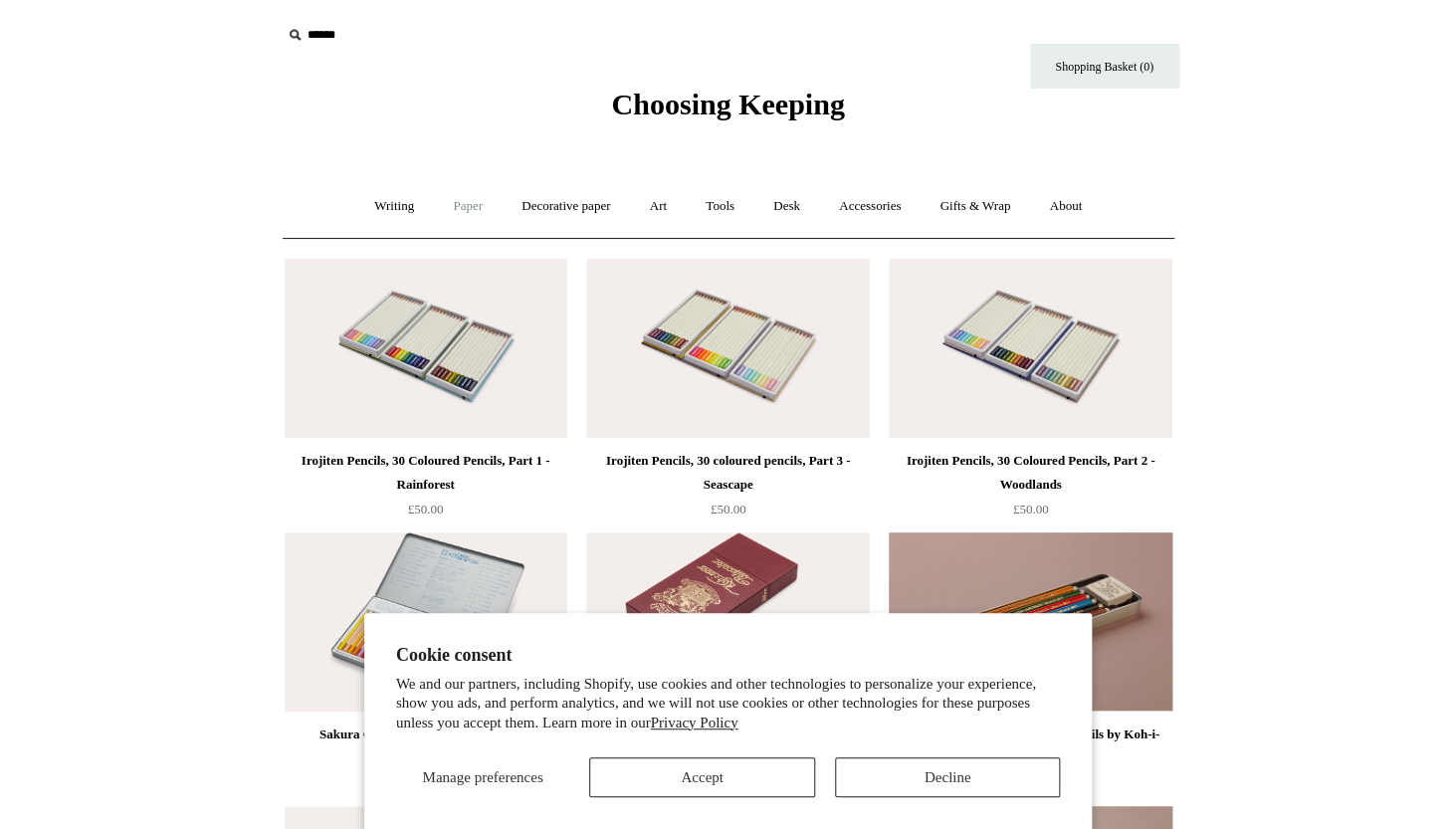 click on "Paper +" at bounding box center [468, 206] 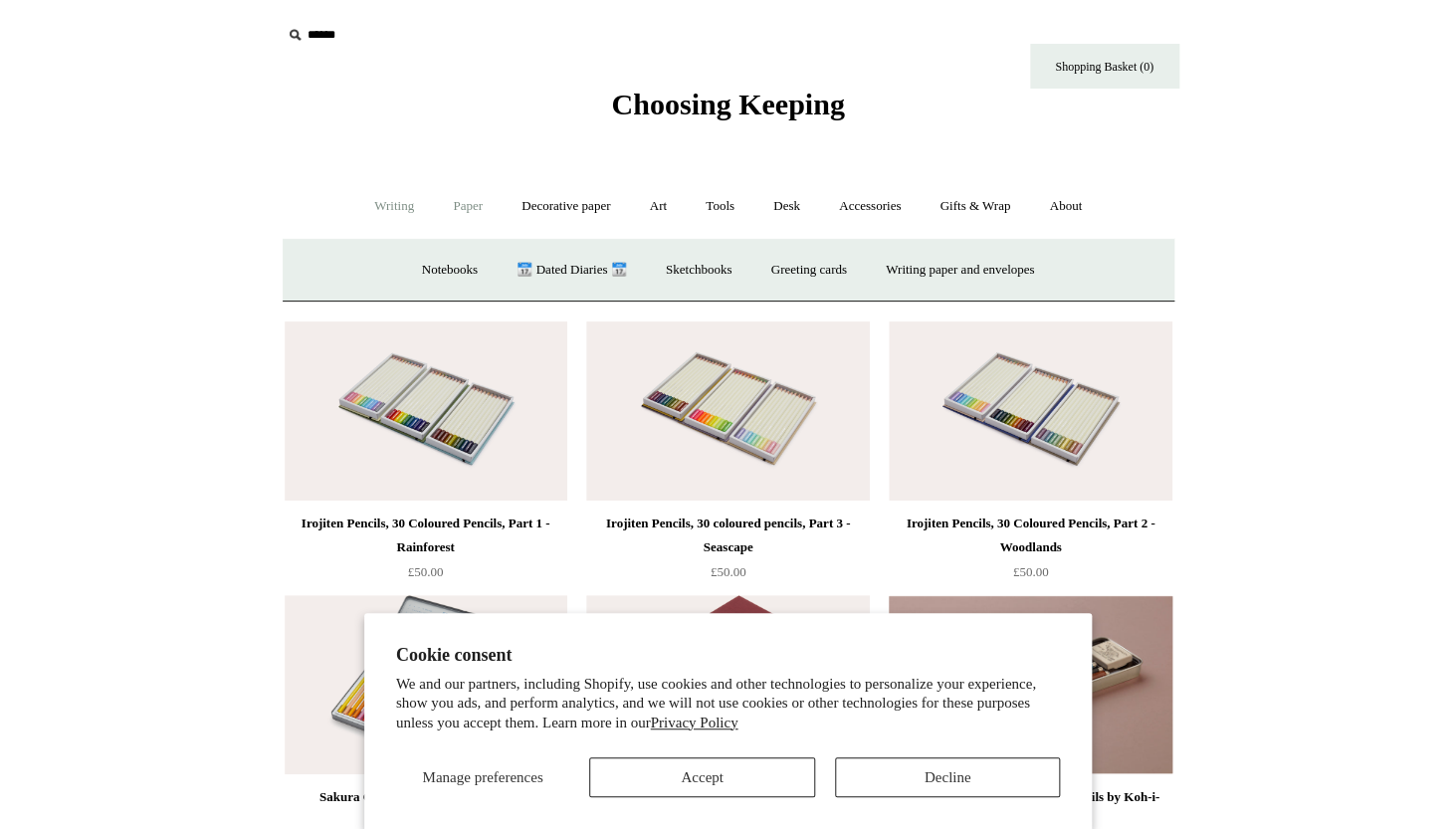 click on "Writing +" at bounding box center [394, 206] 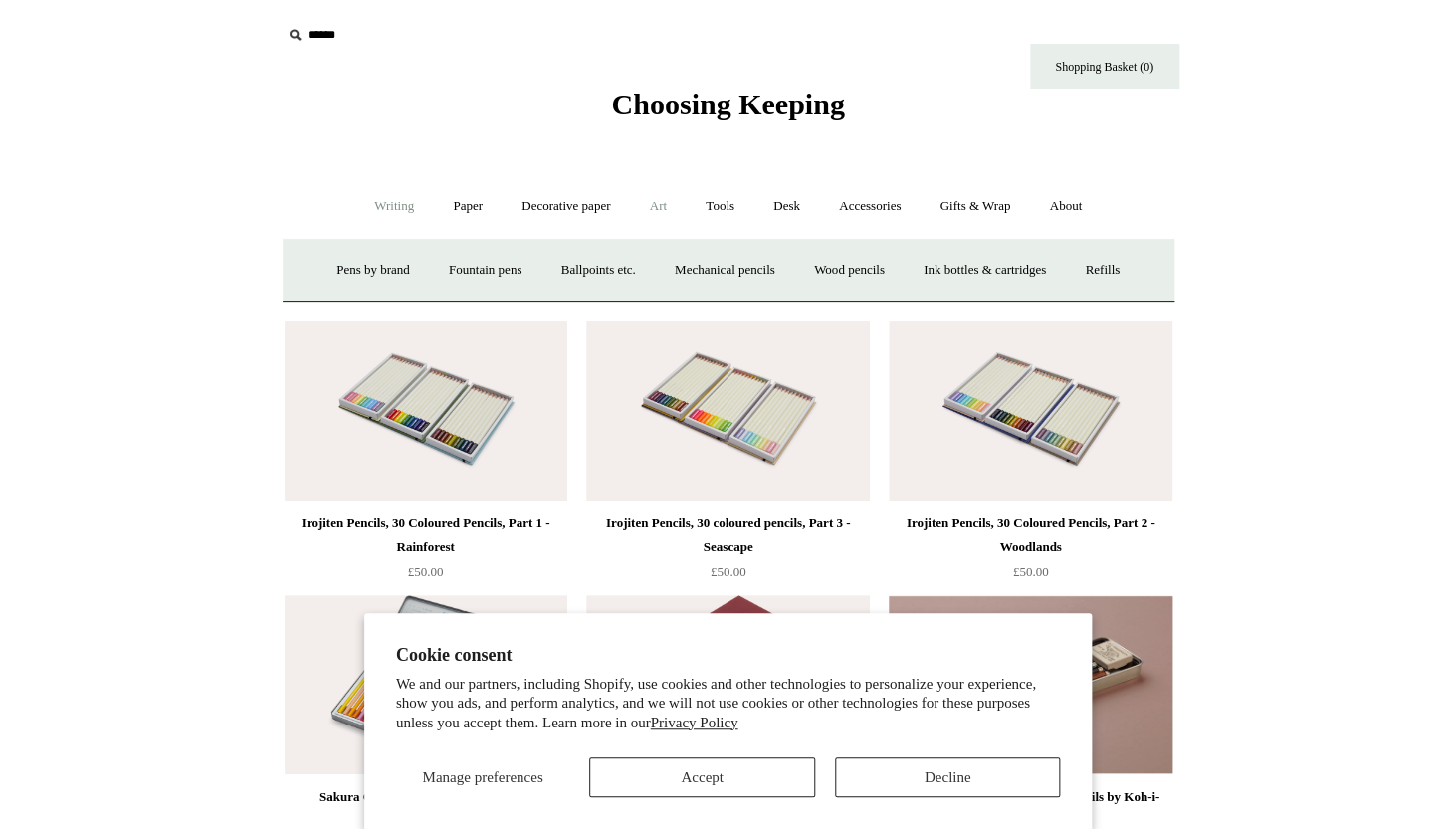 click on "Art +" at bounding box center (658, 206) 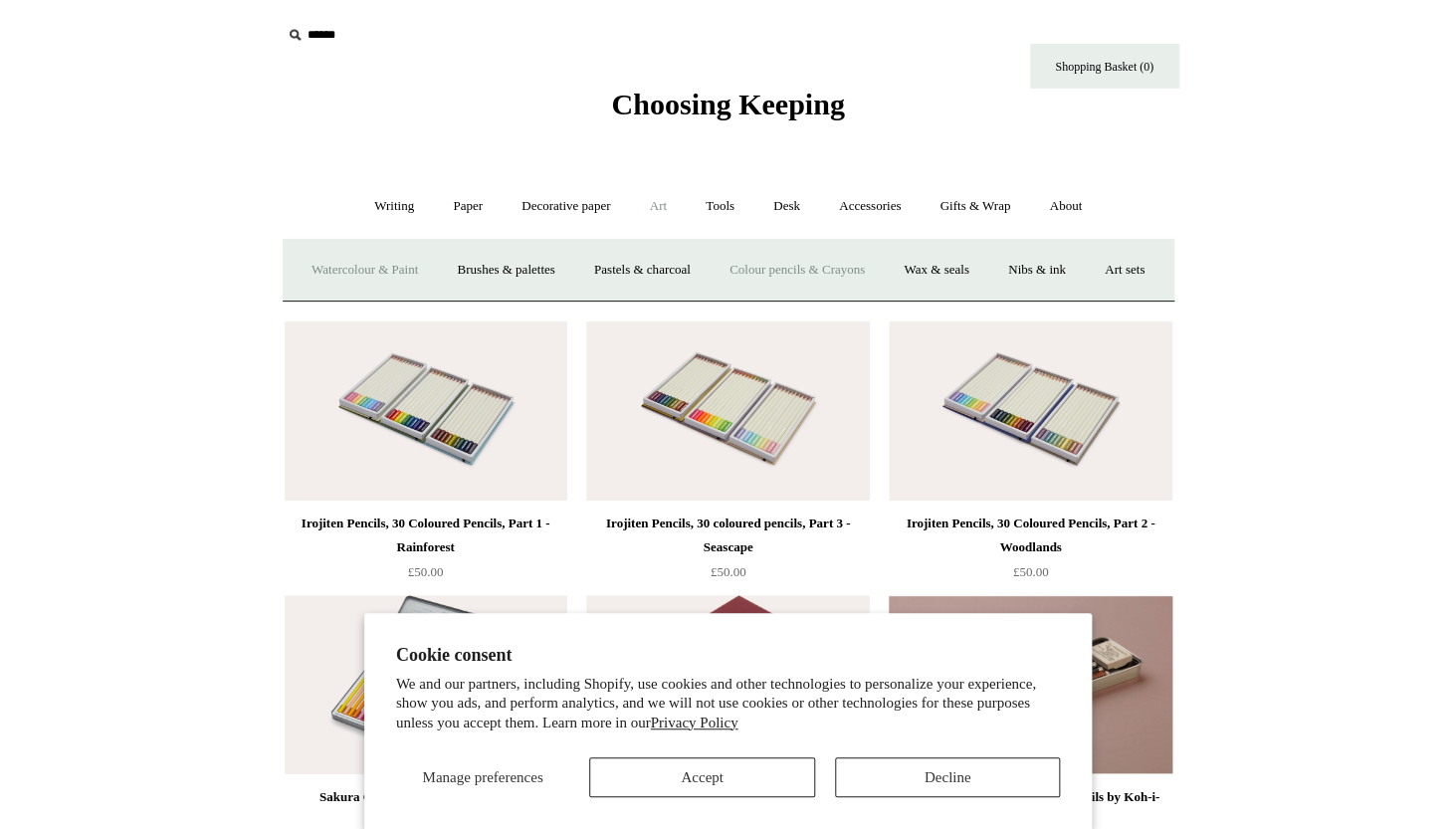 click on "Watercolour & Paint" at bounding box center (364, 270) 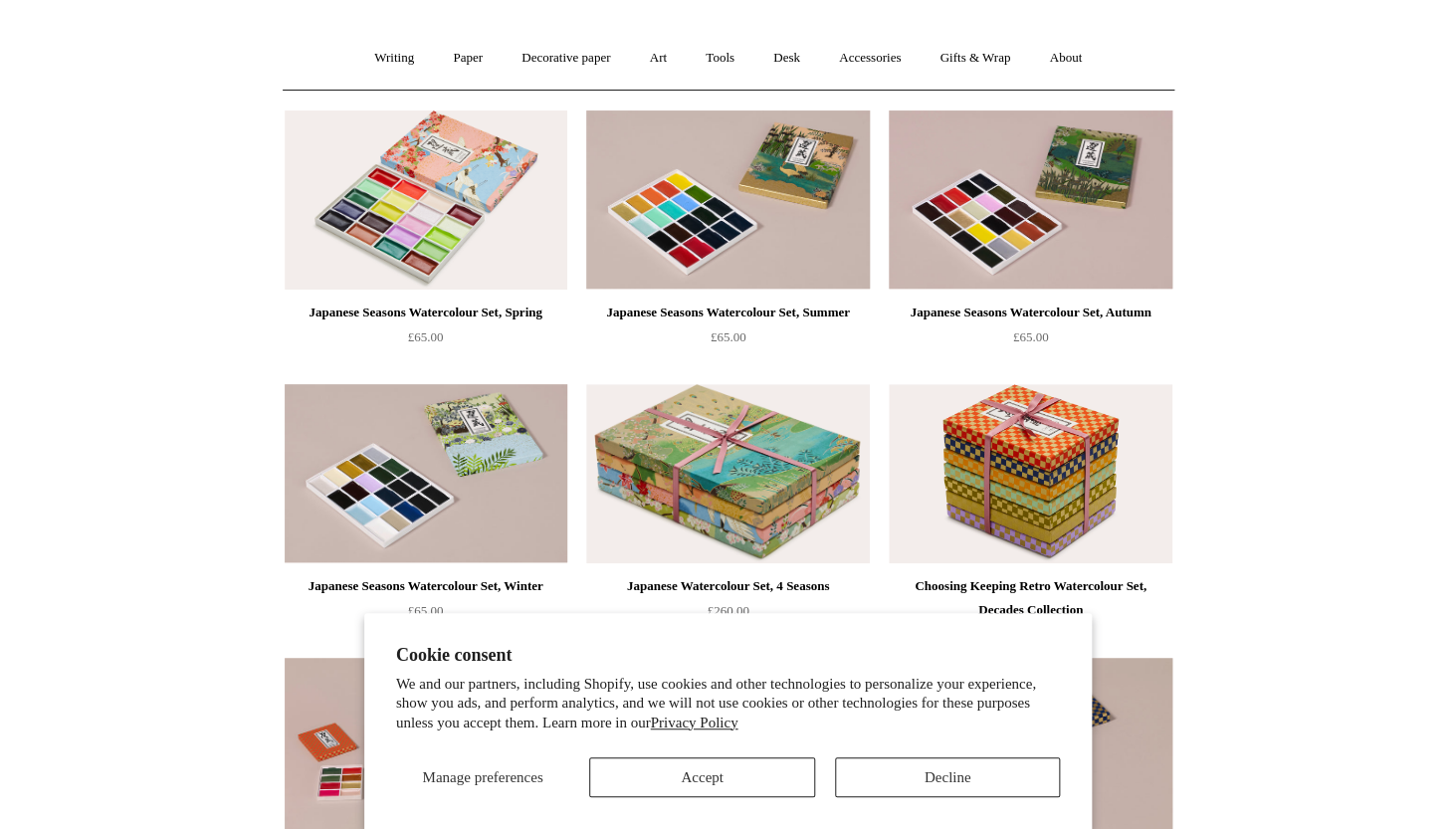 scroll, scrollTop: 0, scrollLeft: 0, axis: both 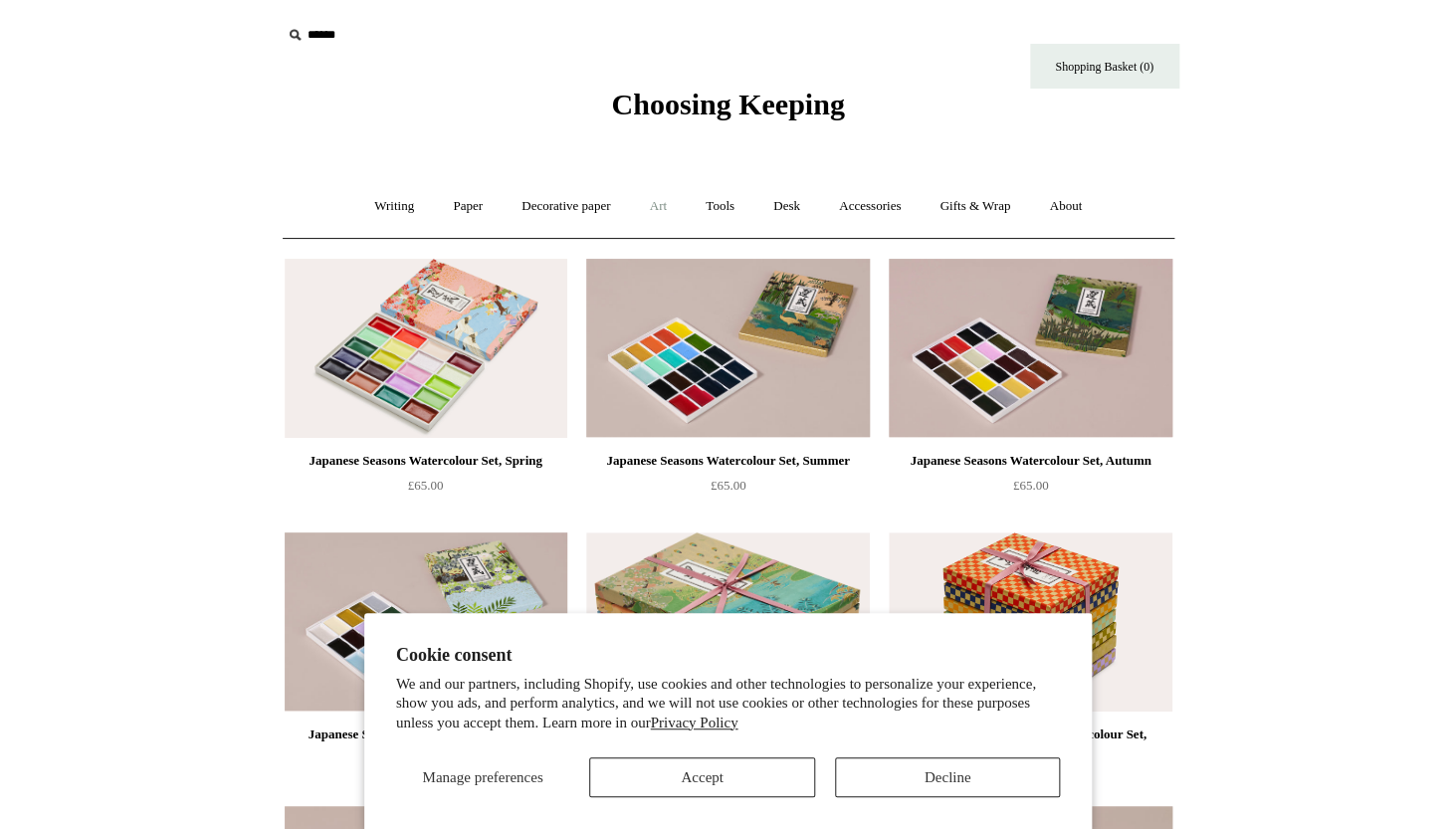click on "Art +" at bounding box center [658, 206] 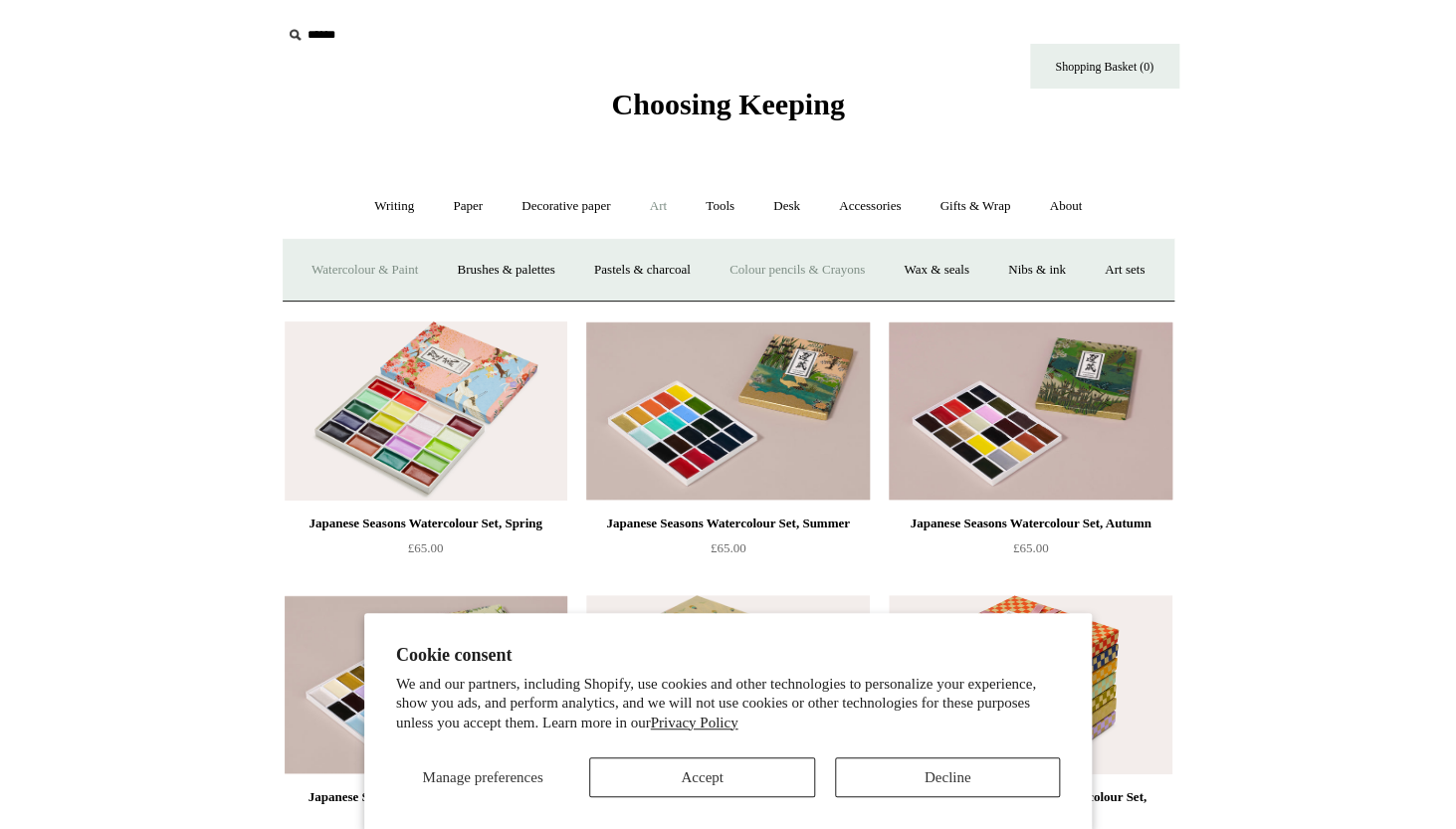 click on "Colour pencils & Crayons" at bounding box center [797, 270] 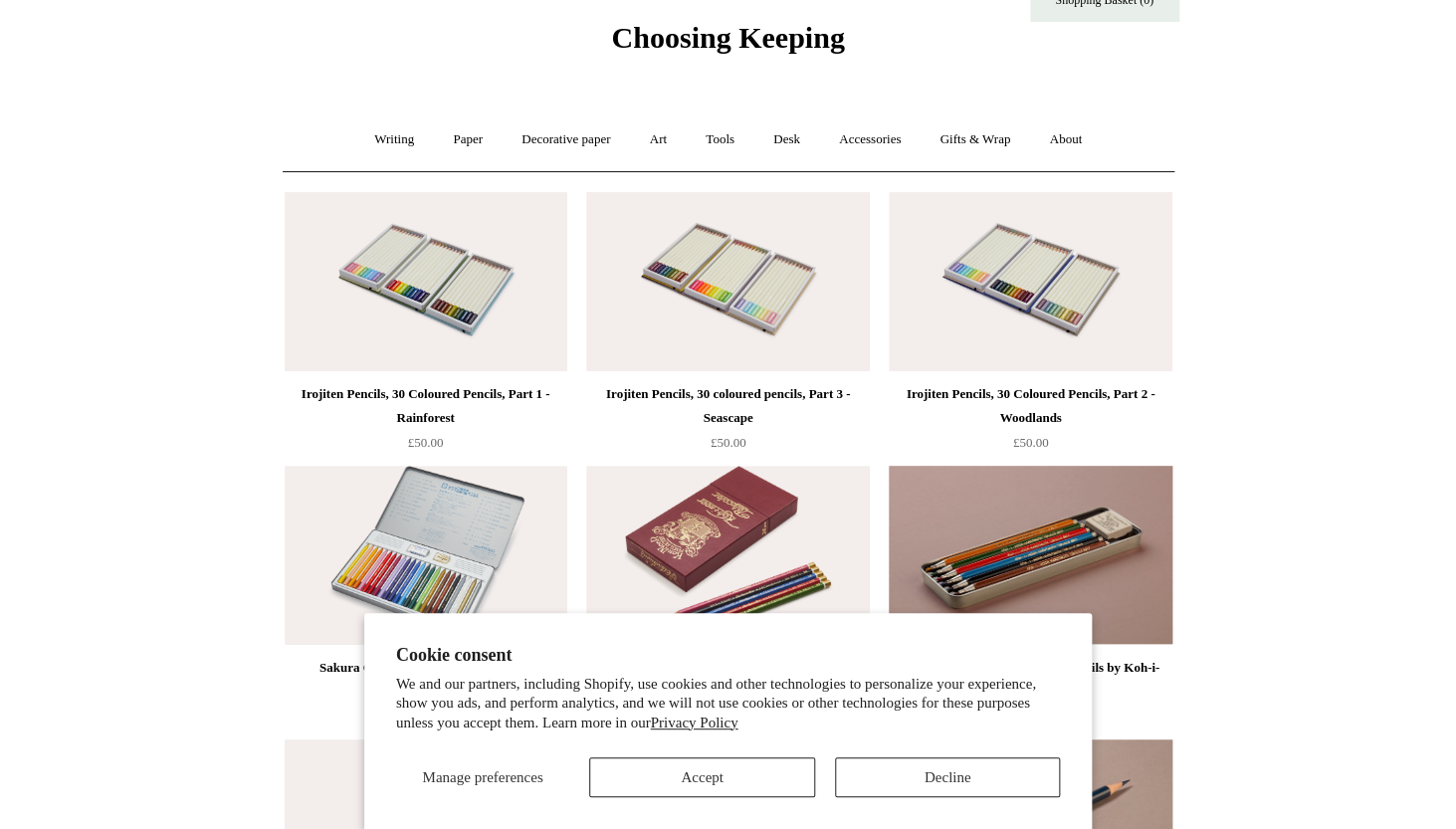 scroll, scrollTop: 0, scrollLeft: 0, axis: both 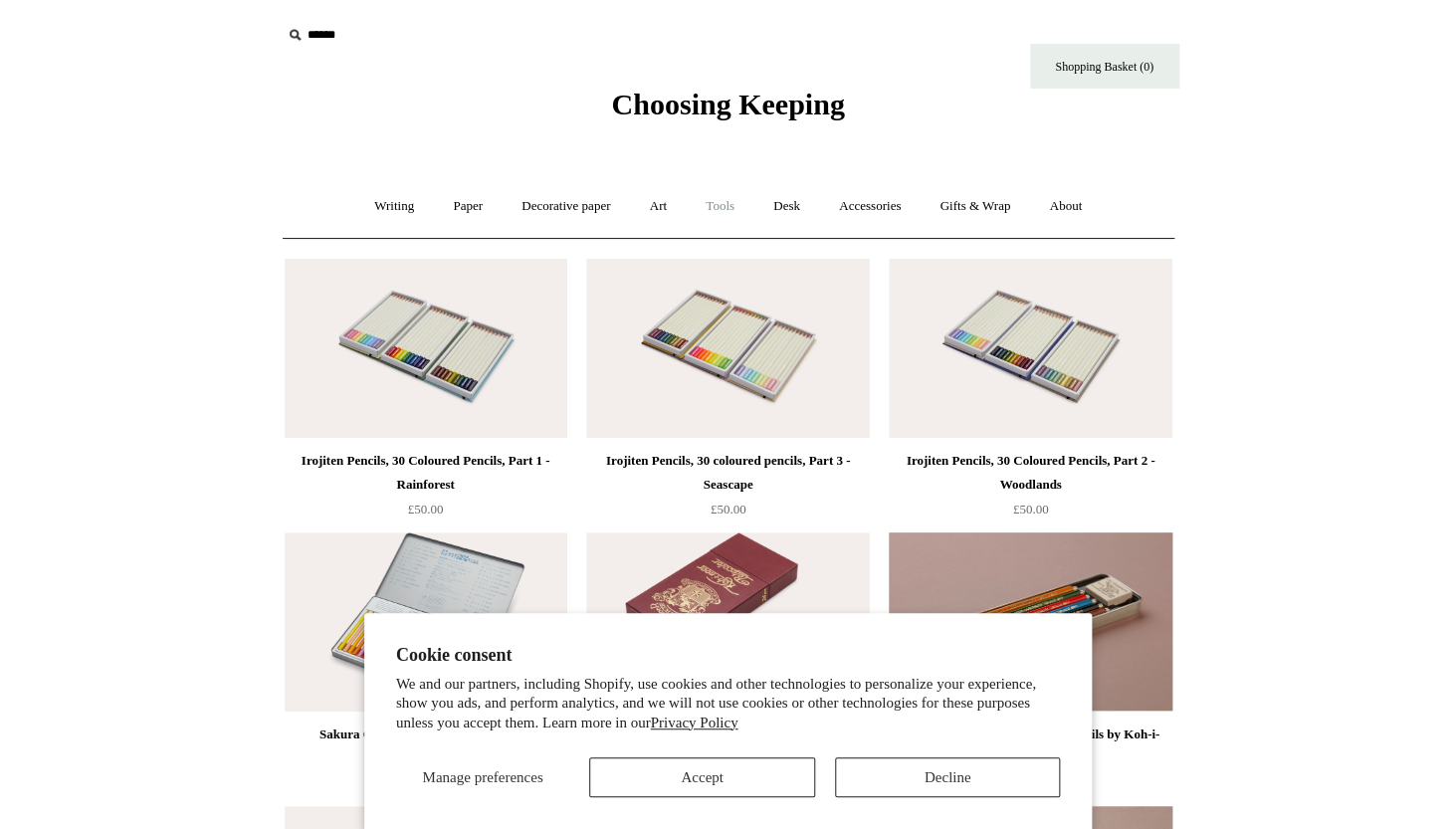 click on "Tools +" at bounding box center (720, 206) 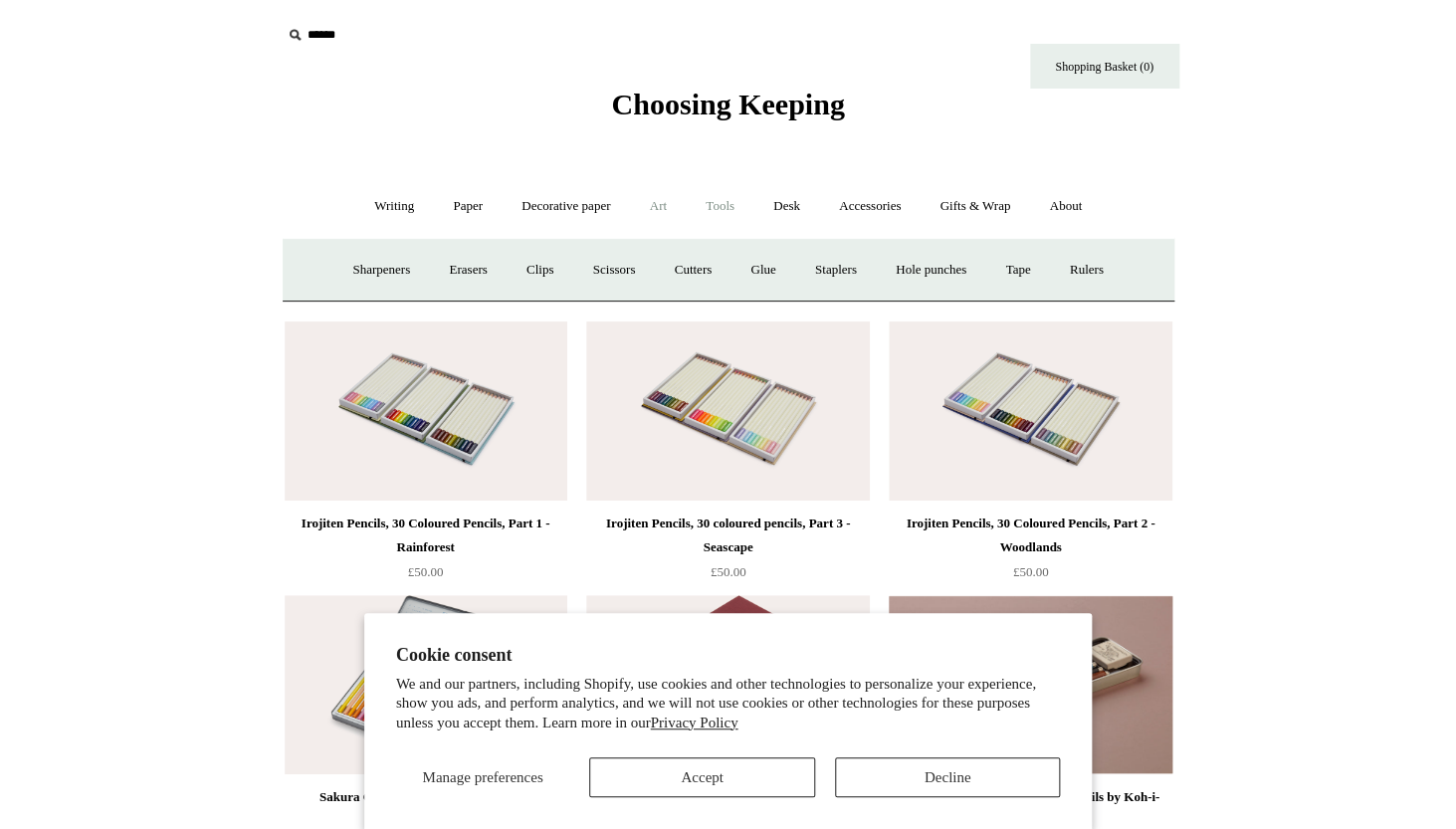click on "Art +" at bounding box center (658, 206) 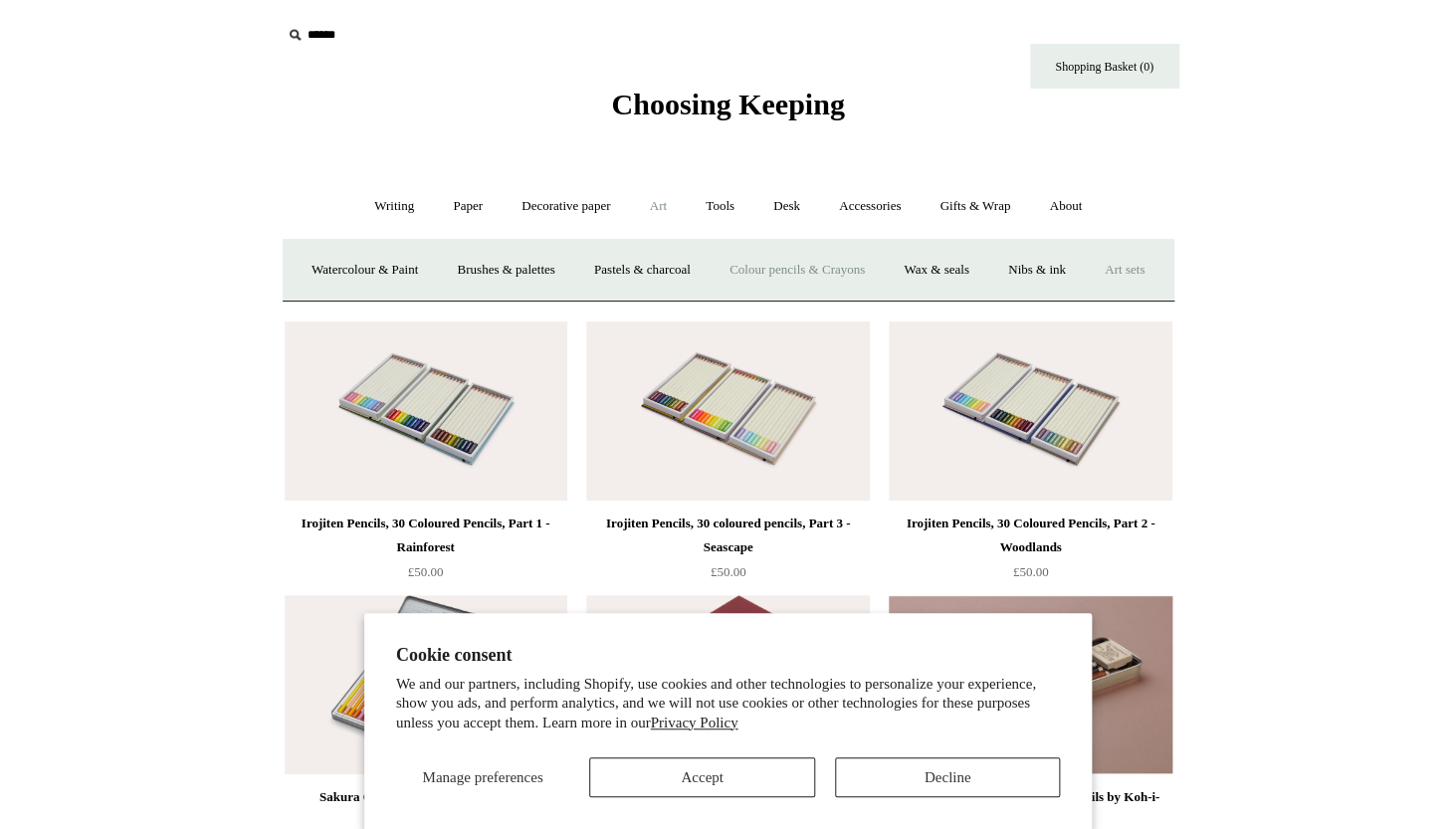 click on "Art sets" at bounding box center [1125, 270] 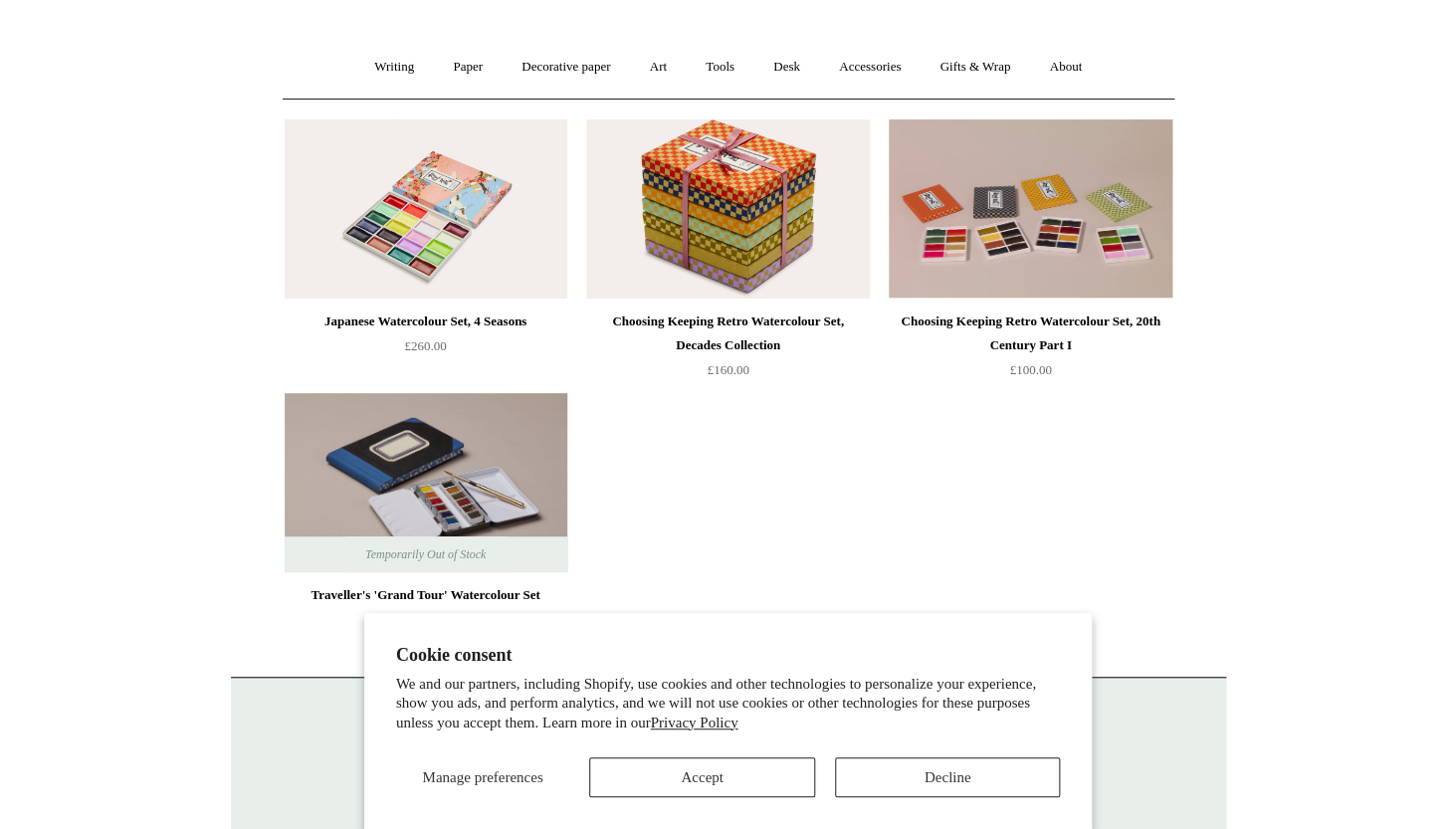 scroll, scrollTop: 0, scrollLeft: 0, axis: both 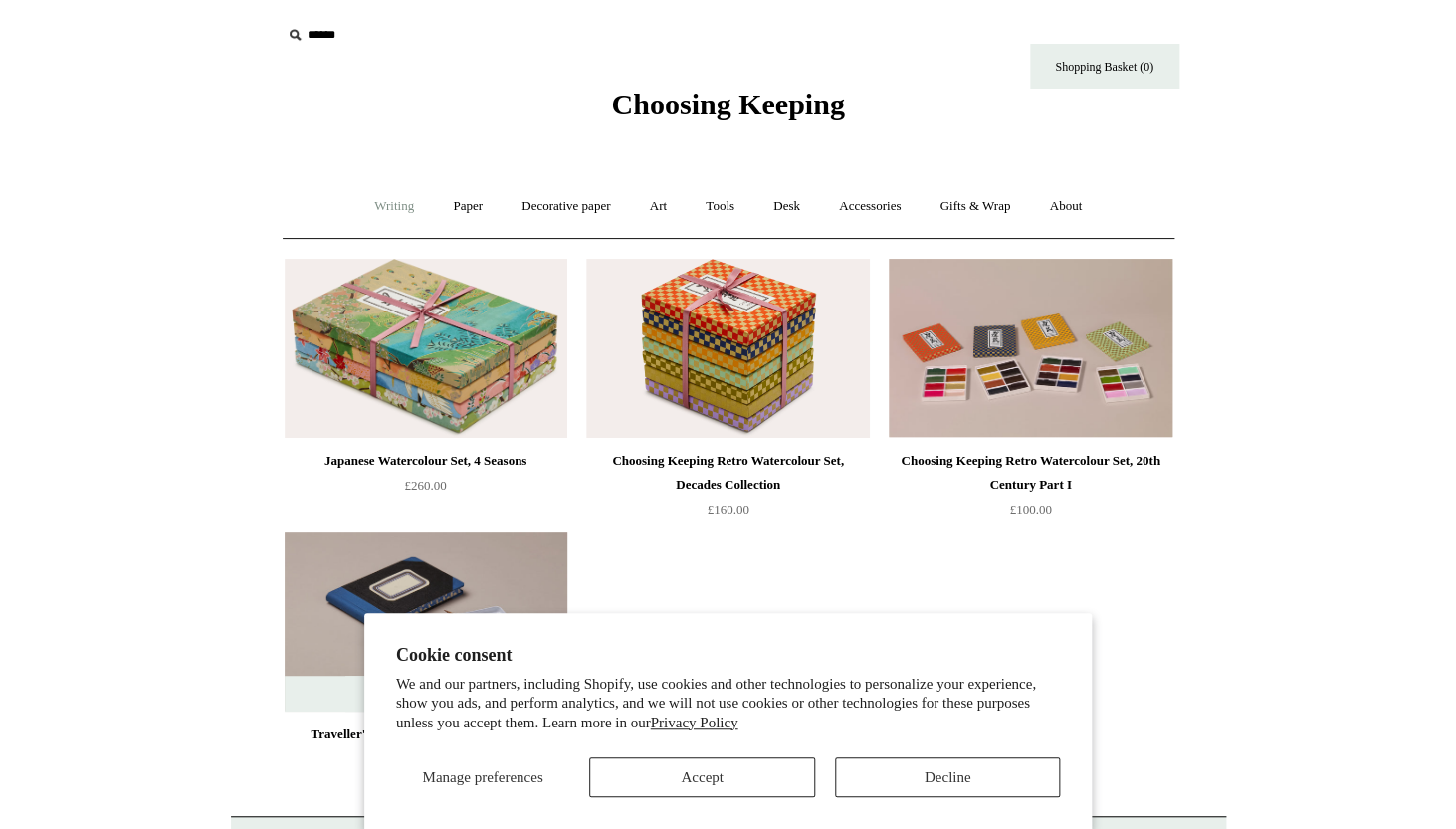 click on "Writing +" at bounding box center (394, 206) 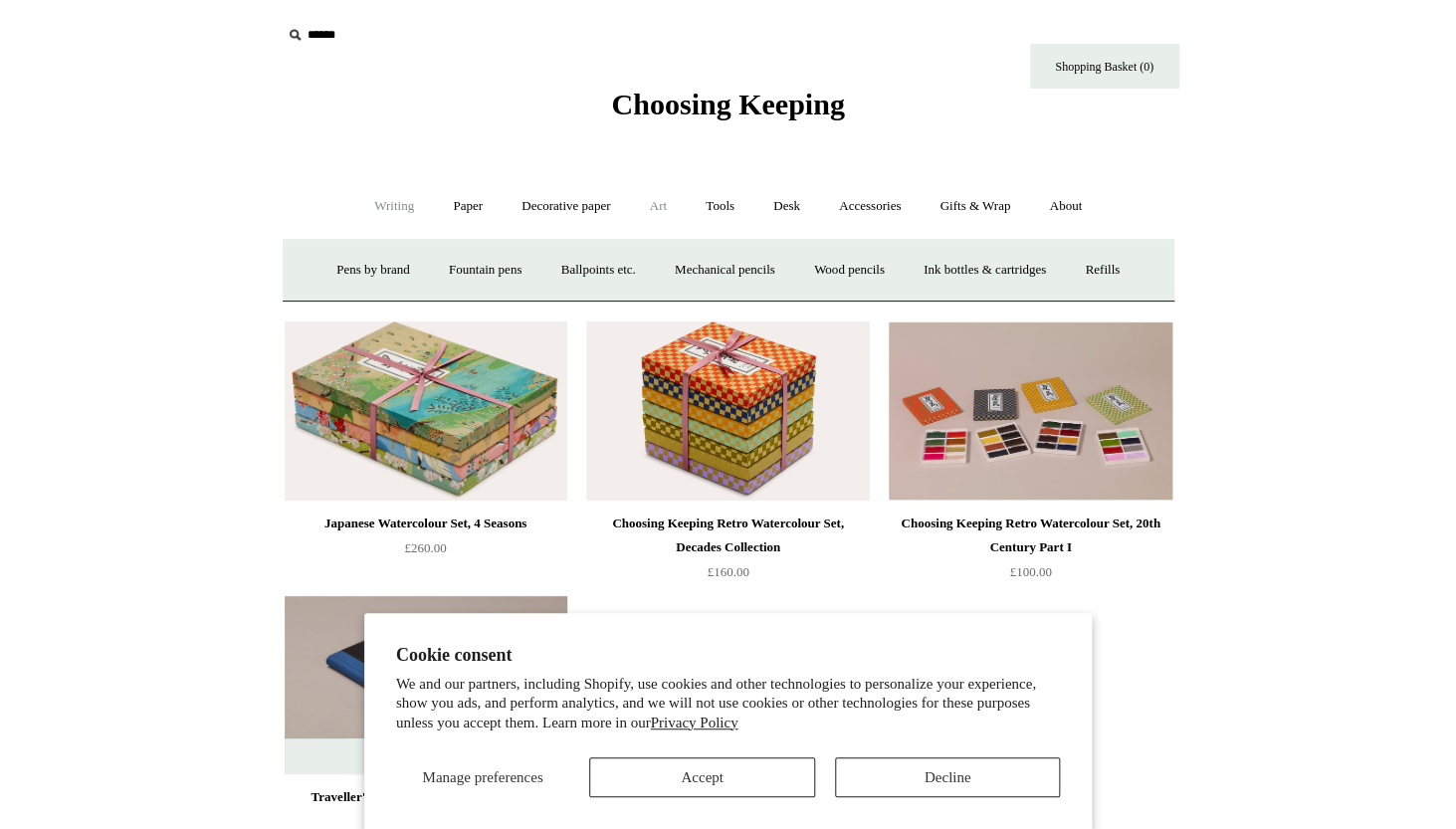 click on "Art +" at bounding box center (658, 206) 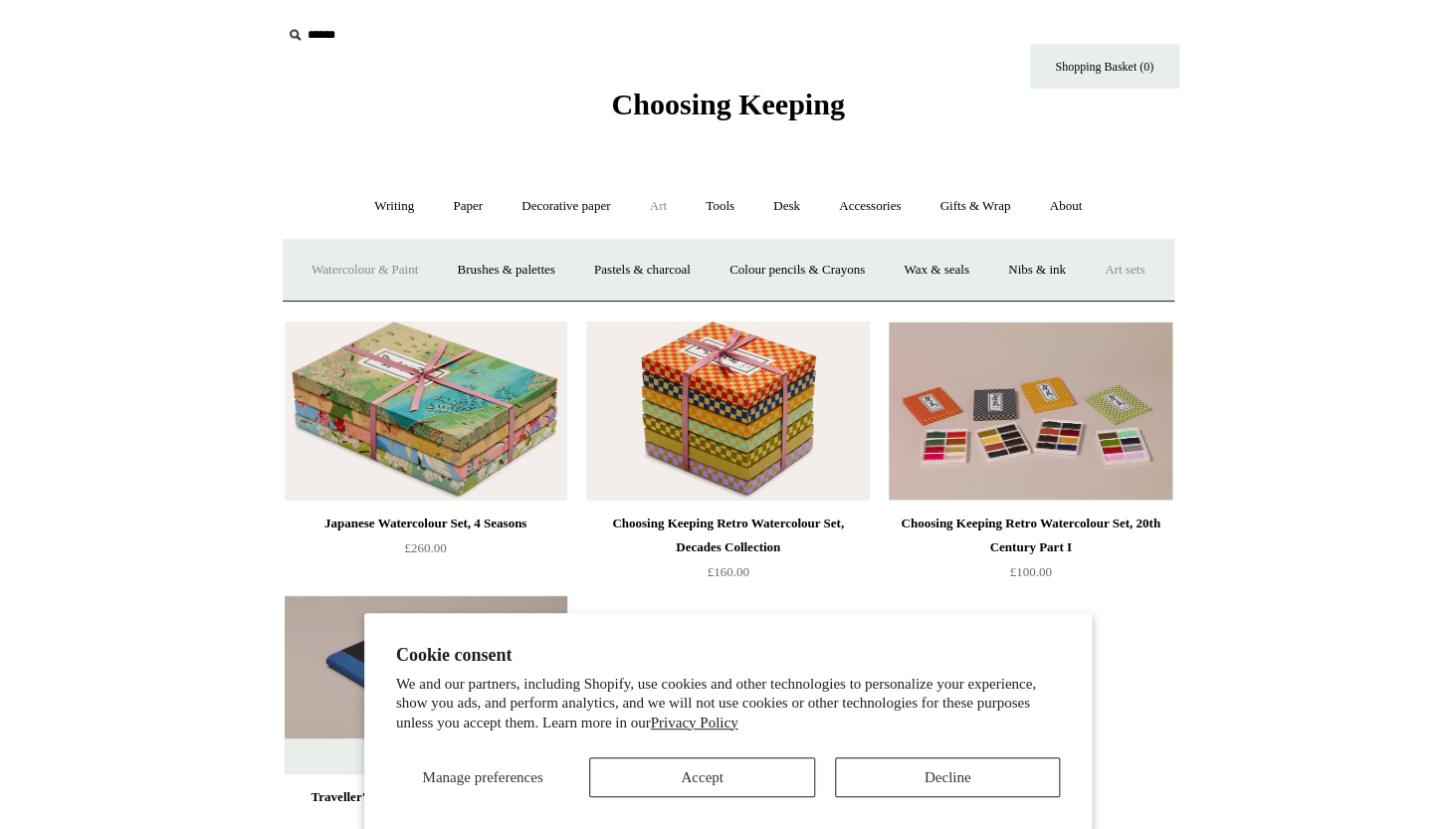click on "Watercolour & Paint" at bounding box center (364, 270) 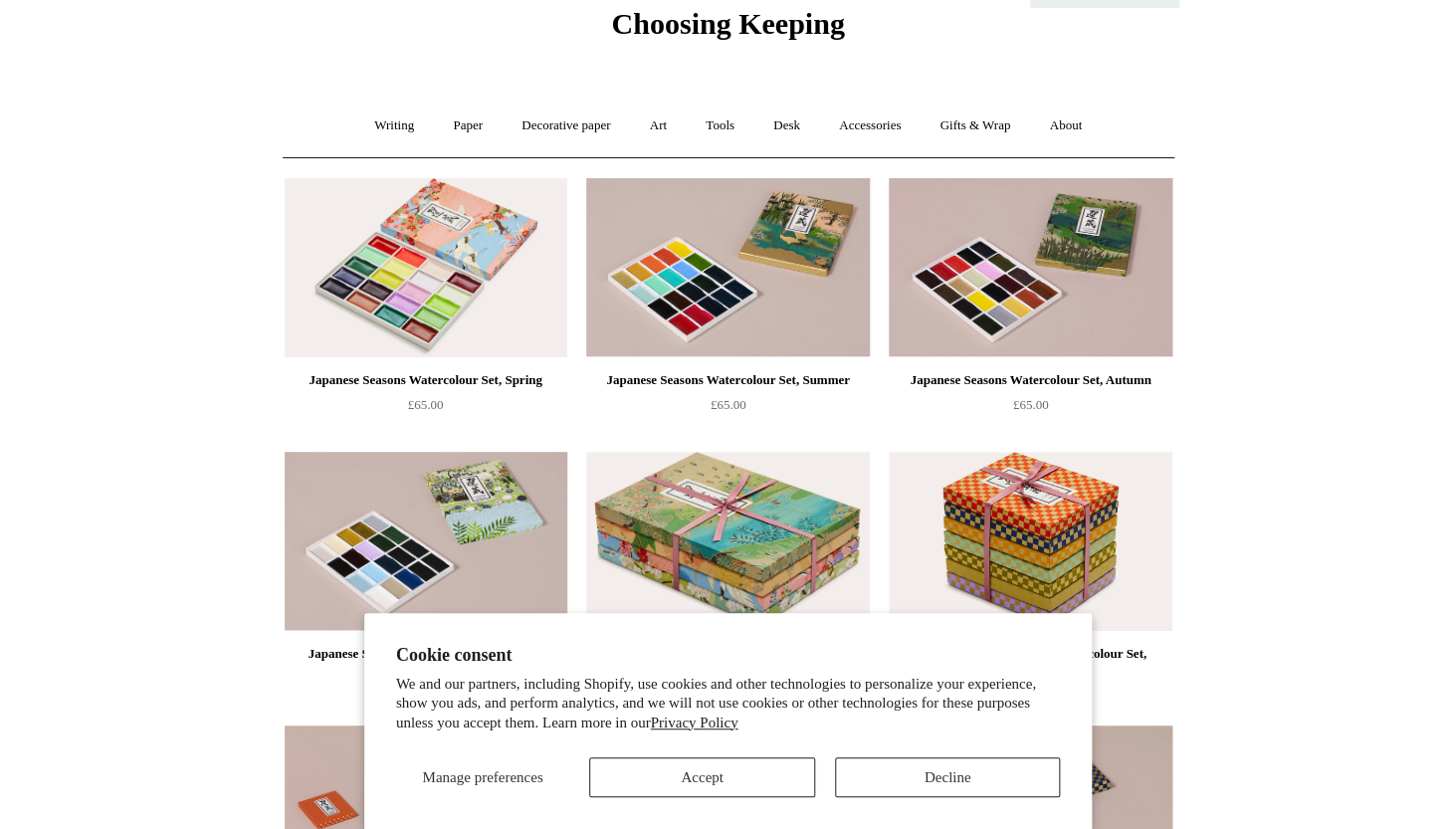 scroll, scrollTop: 121, scrollLeft: 0, axis: vertical 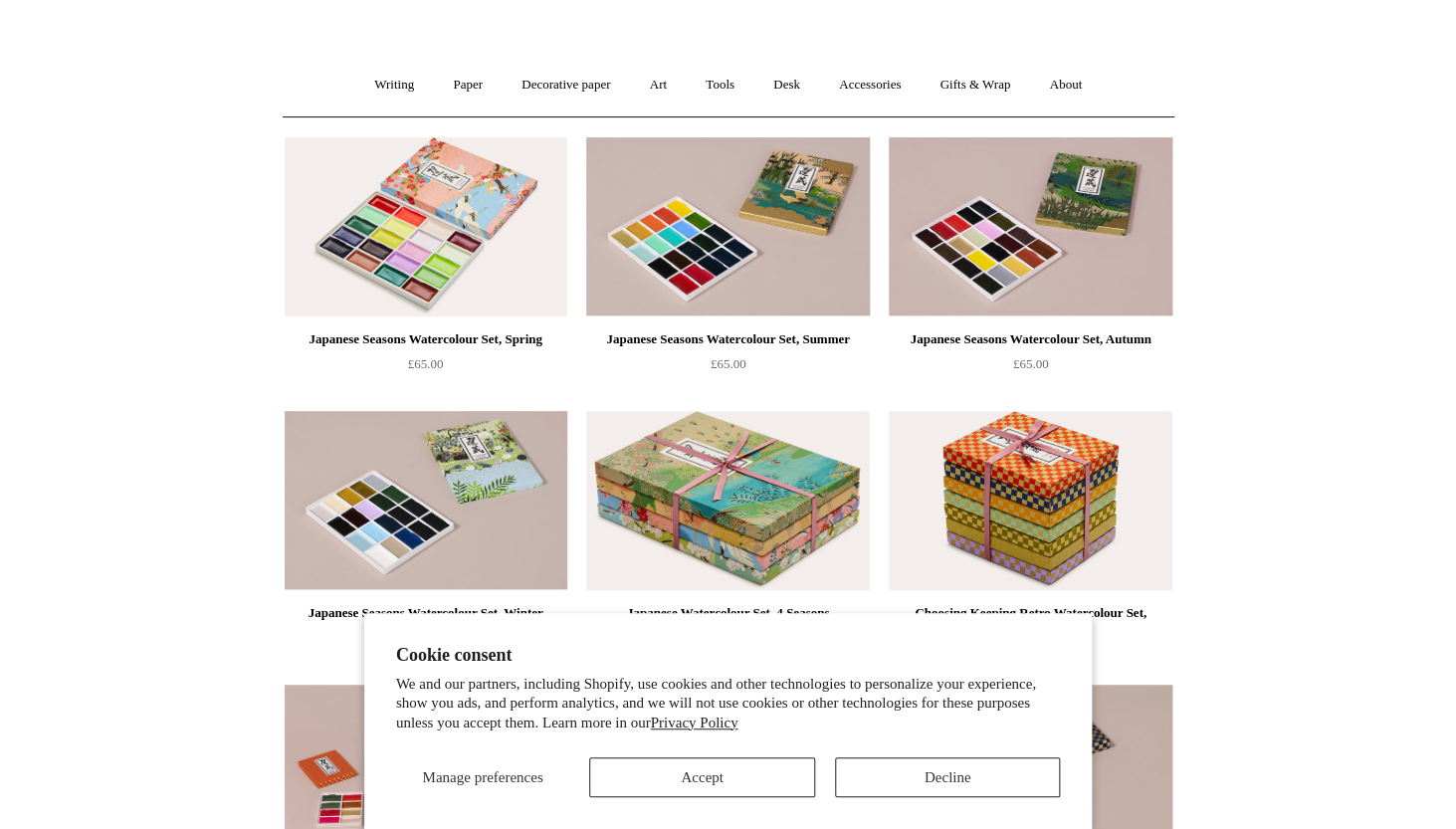 click on "Japanese Seasons Watercolour Set, Autumn" at bounding box center (1030, 339) 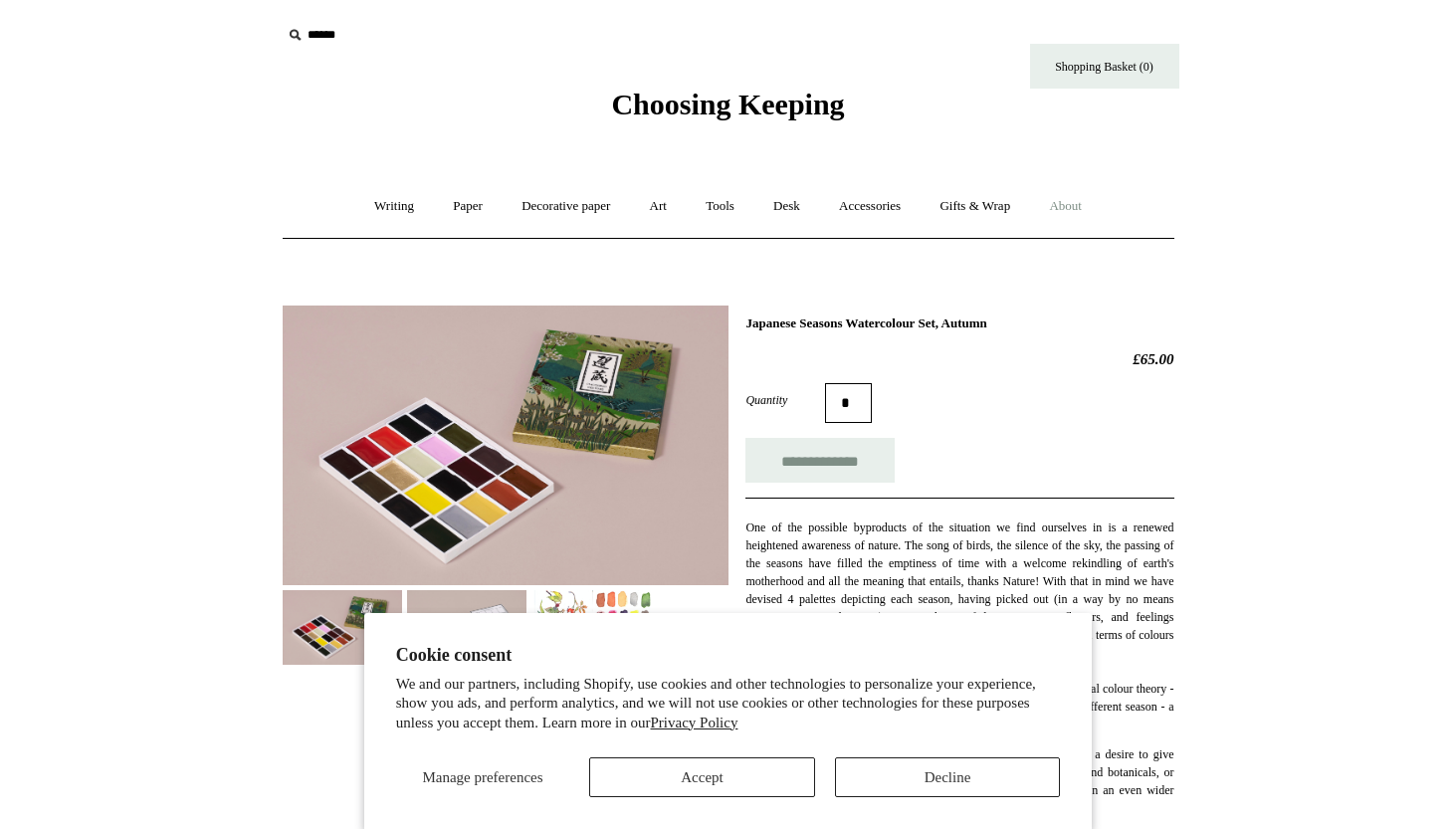 scroll, scrollTop: 0, scrollLeft: 0, axis: both 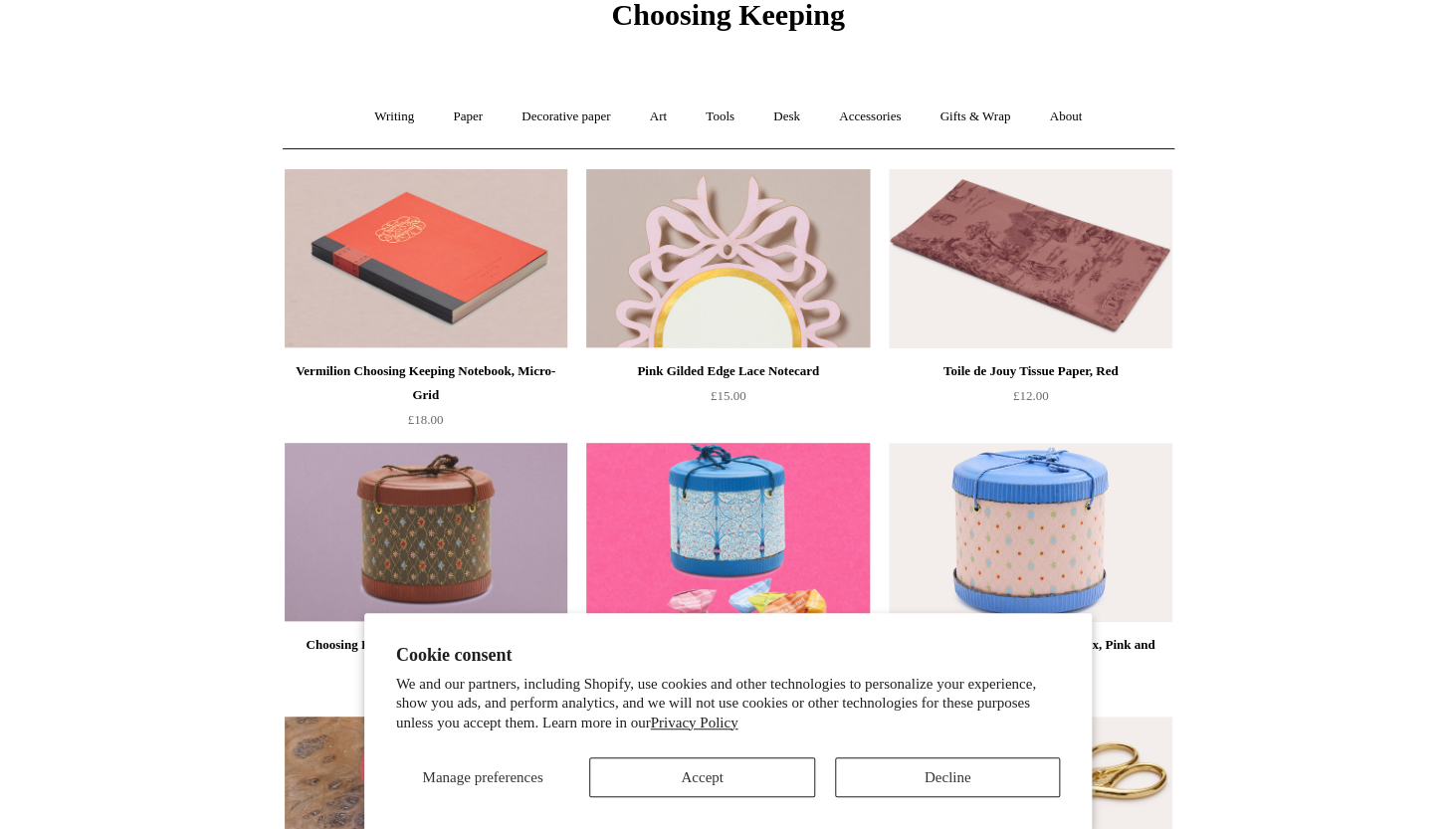 click at bounding box center [728, 259] 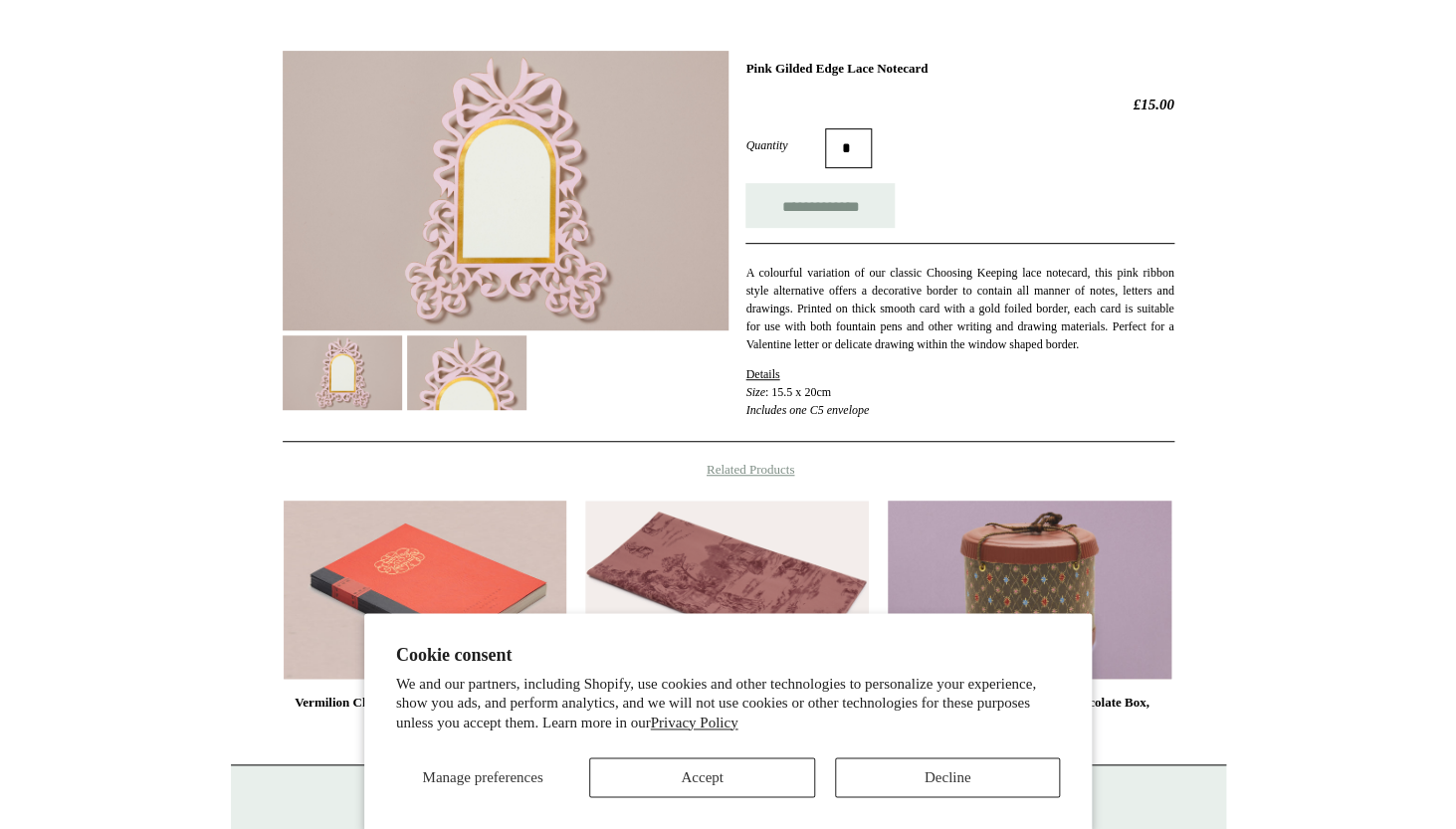 scroll, scrollTop: 196, scrollLeft: 0, axis: vertical 